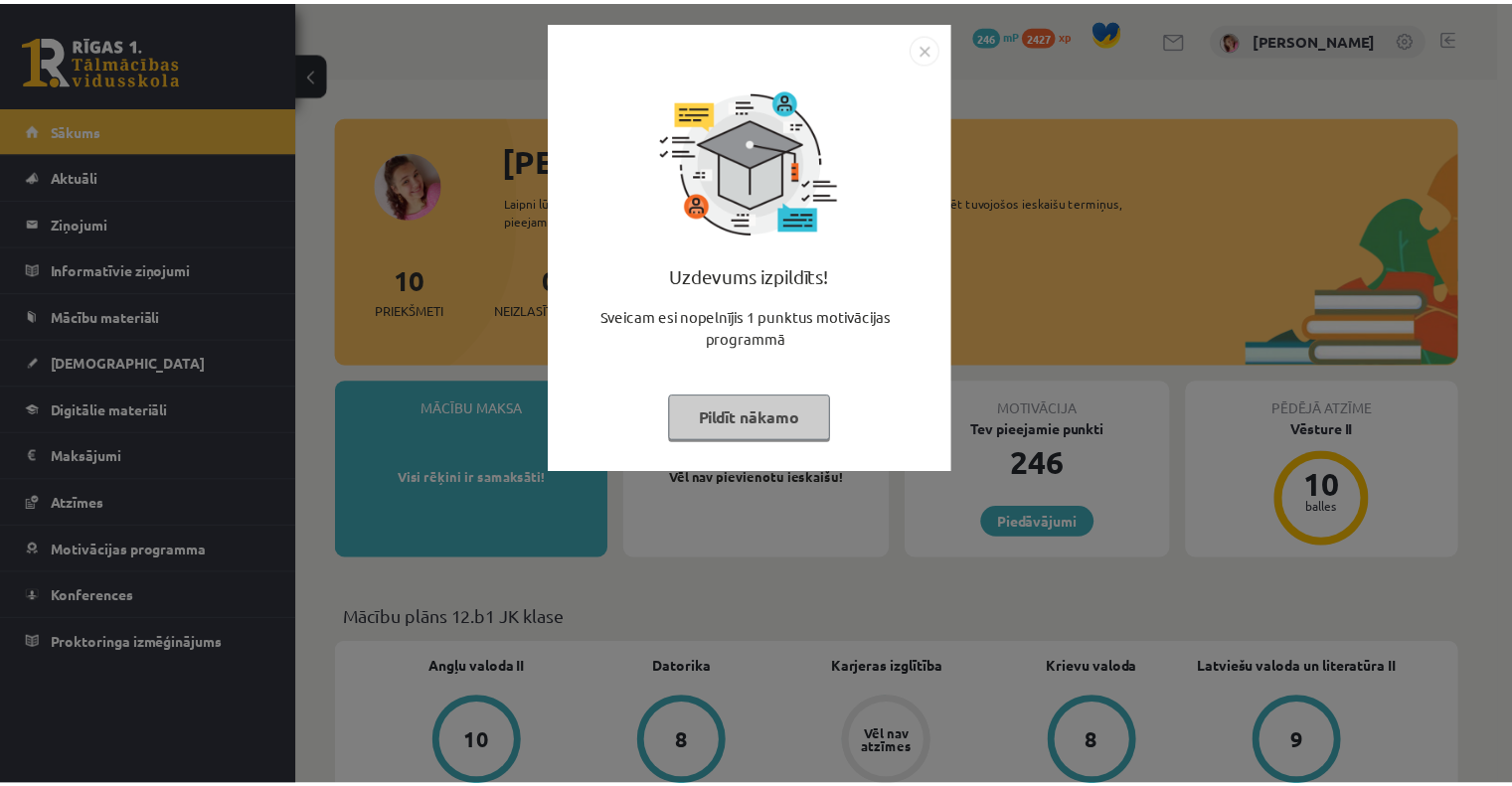 scroll, scrollTop: 0, scrollLeft: 0, axis: both 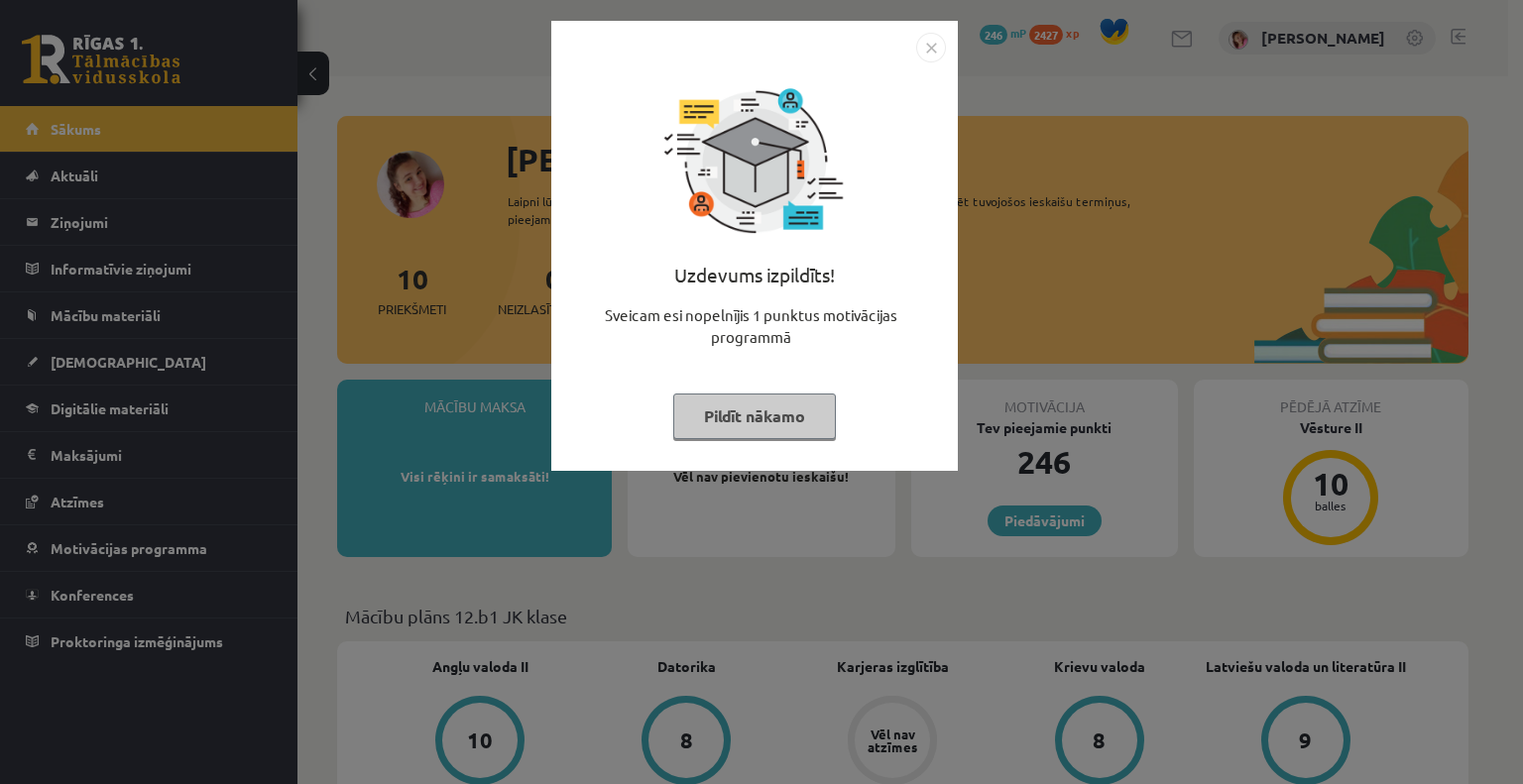 click on "Pildīt nākamo" at bounding box center (755, 416) 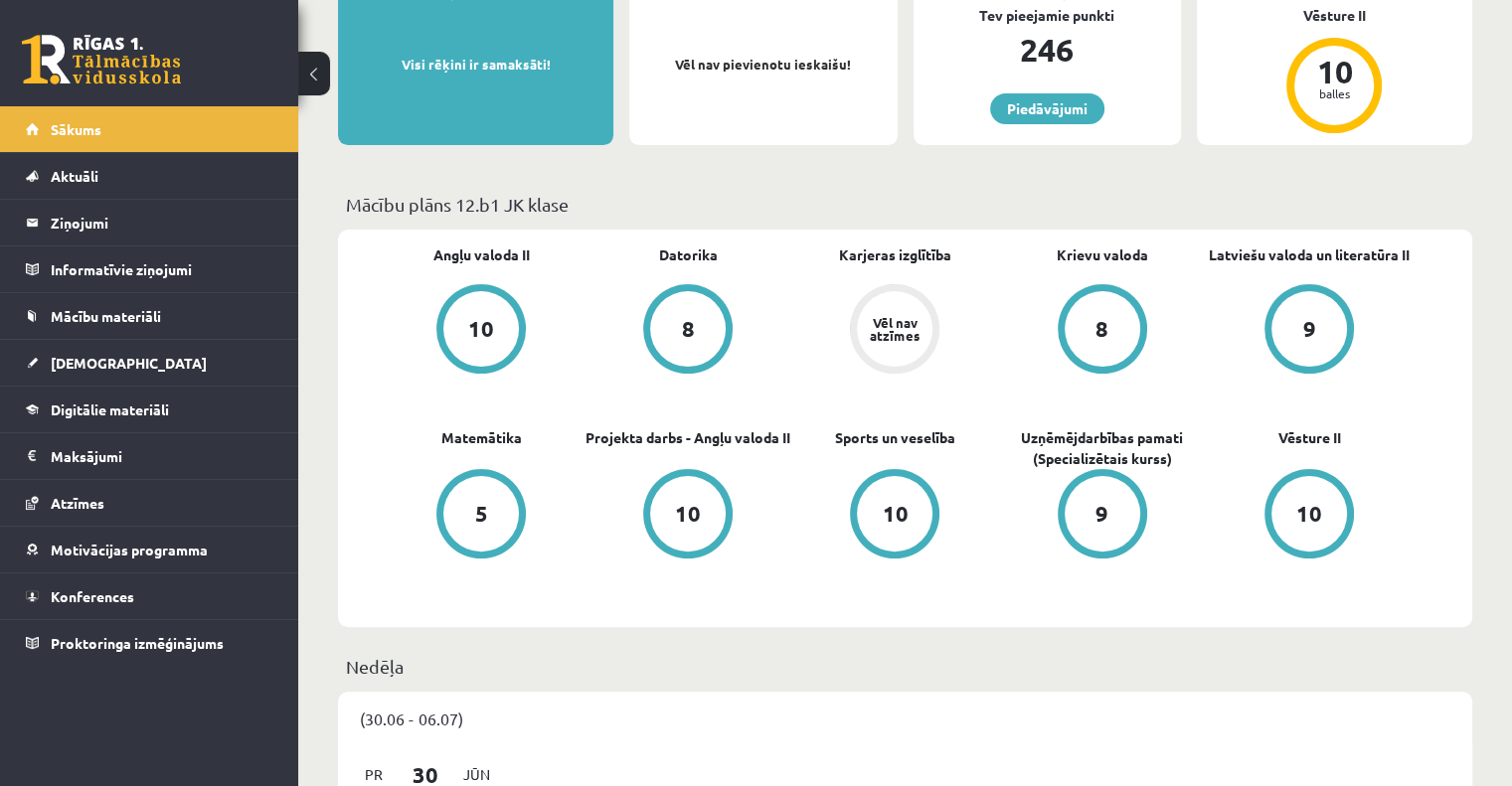 scroll, scrollTop: 0, scrollLeft: 0, axis: both 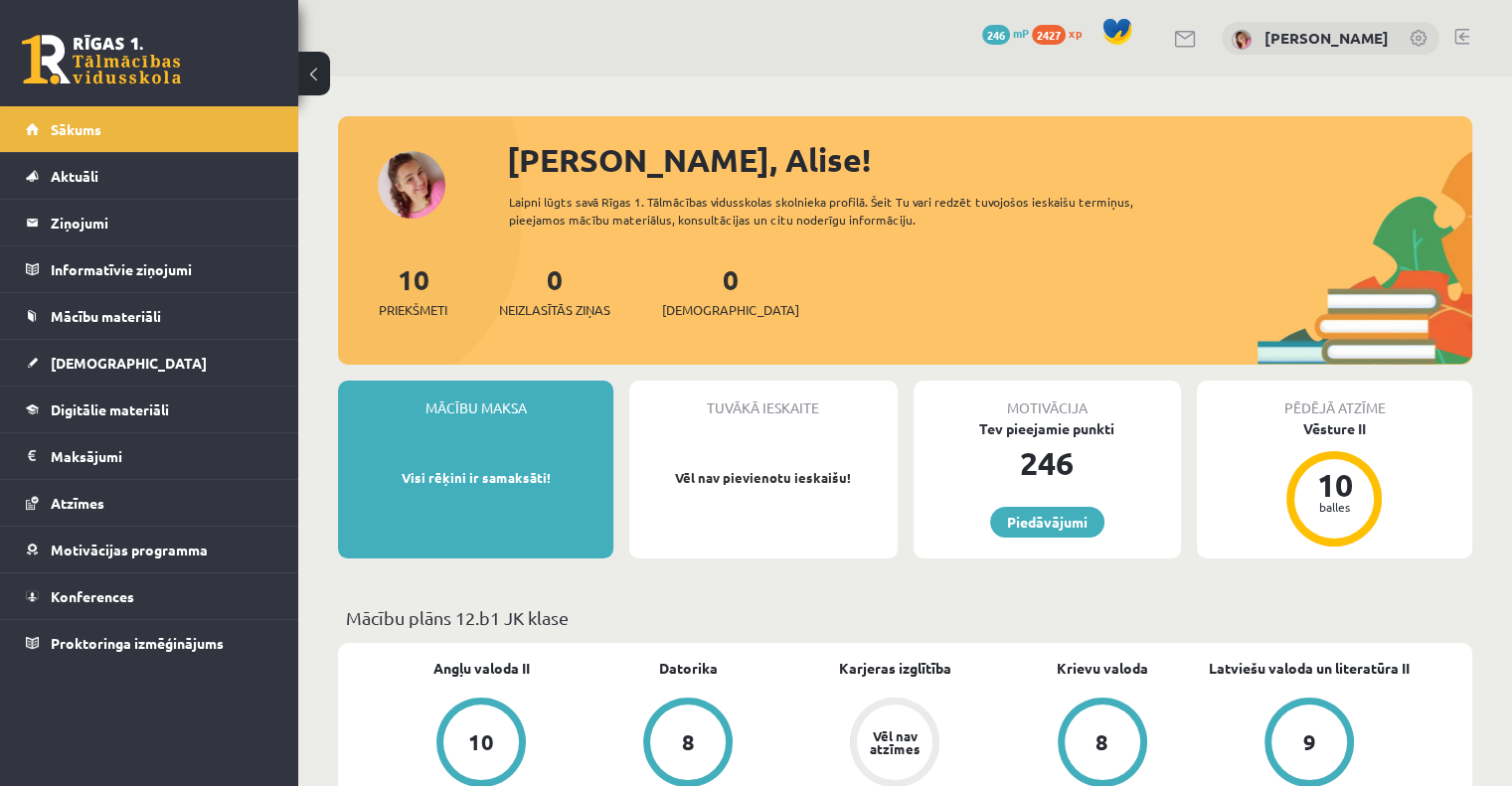 click at bounding box center (1461, 37) 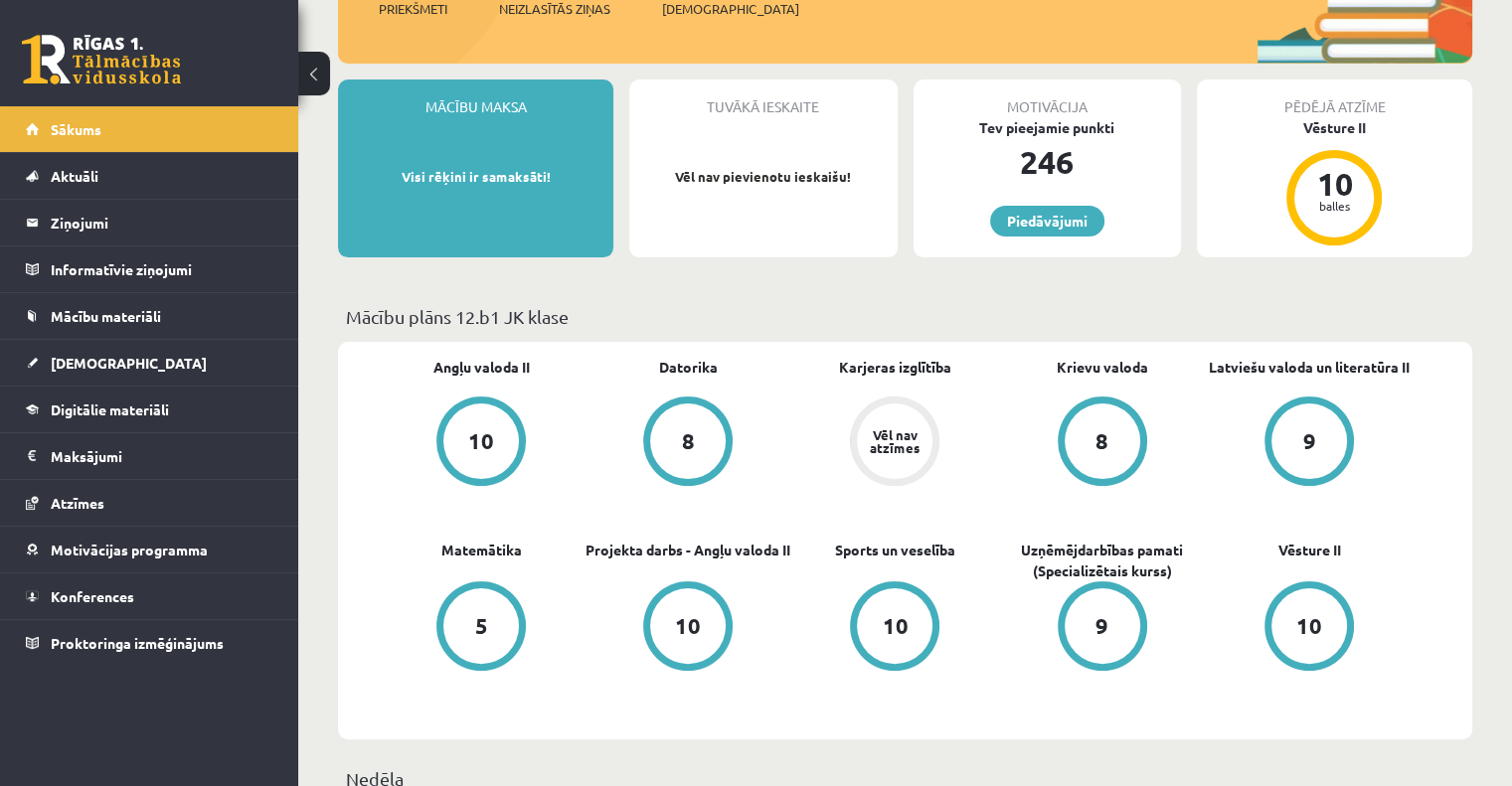 scroll, scrollTop: 0, scrollLeft: 0, axis: both 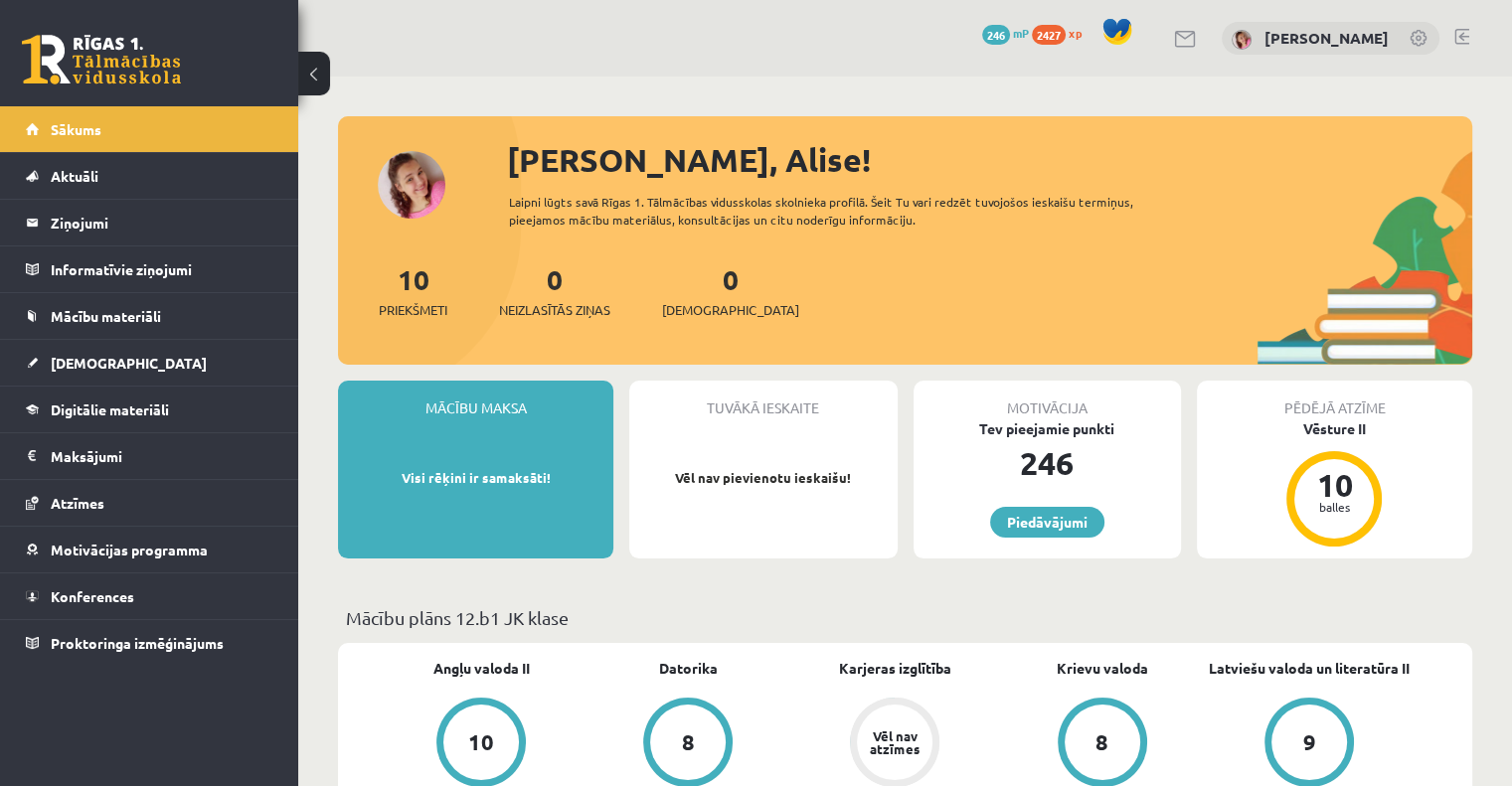 click at bounding box center [1461, 37] 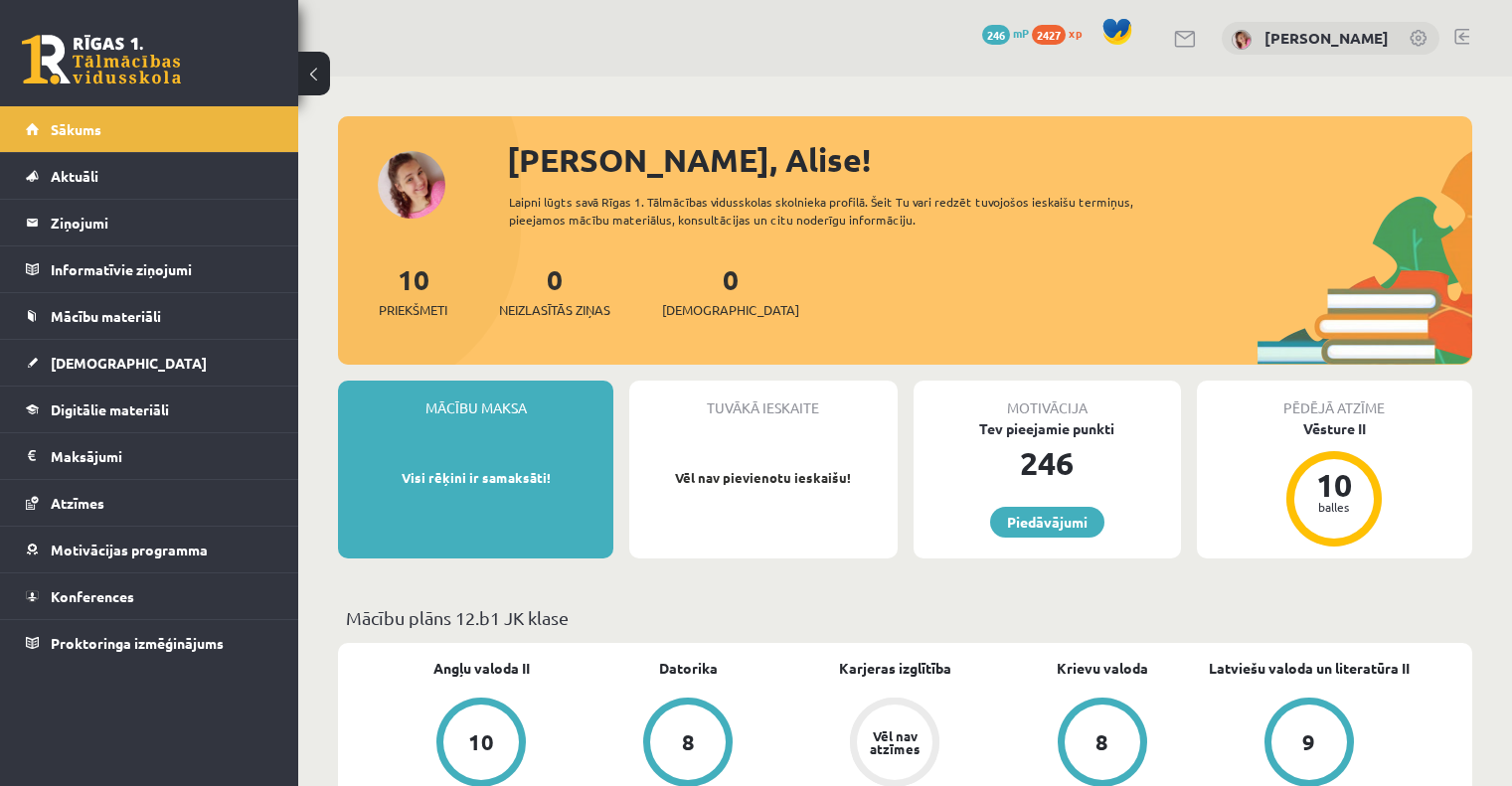 scroll, scrollTop: 0, scrollLeft: 0, axis: both 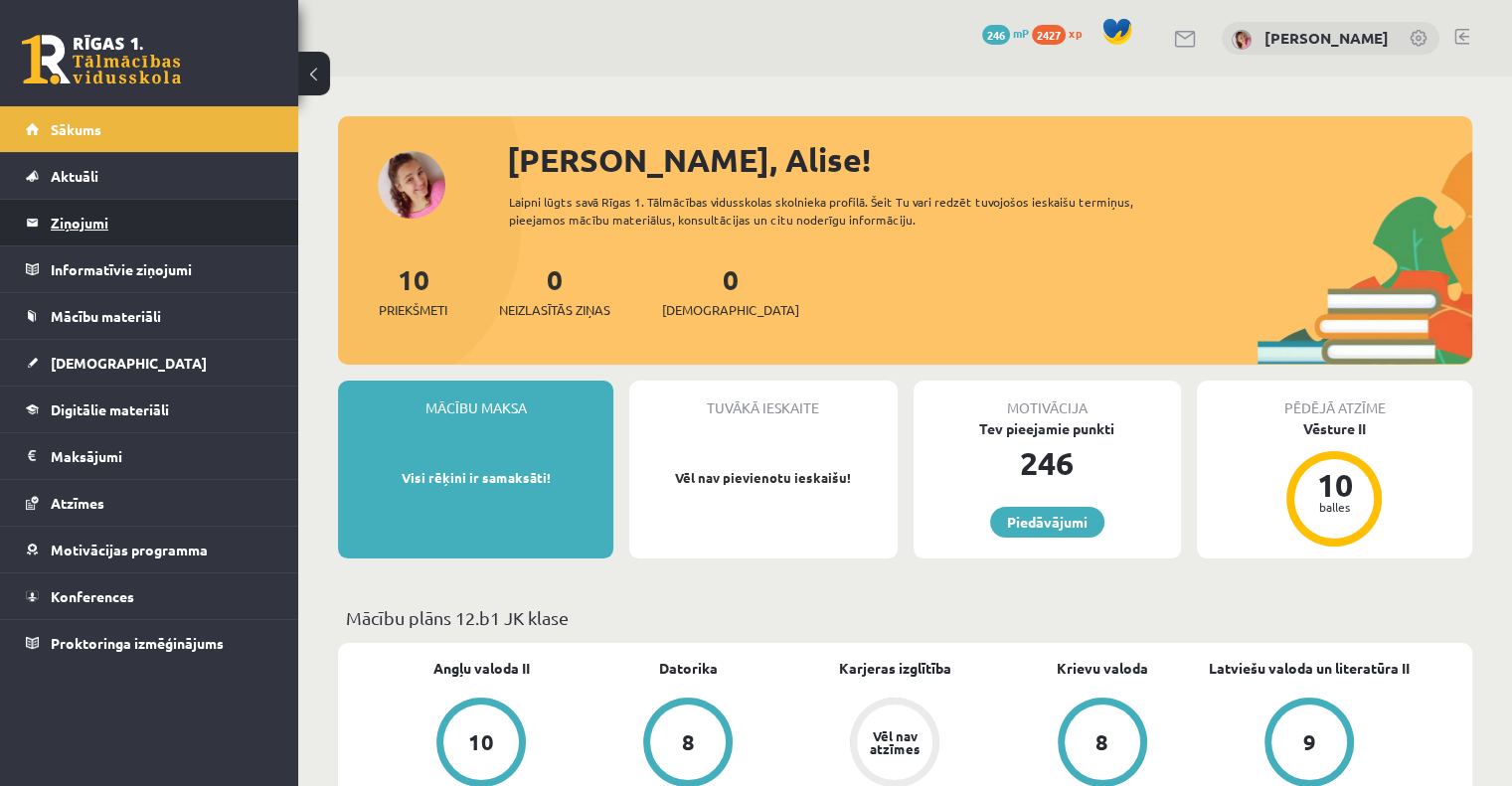 click on "Ziņojumi
0" at bounding box center [162, 223] 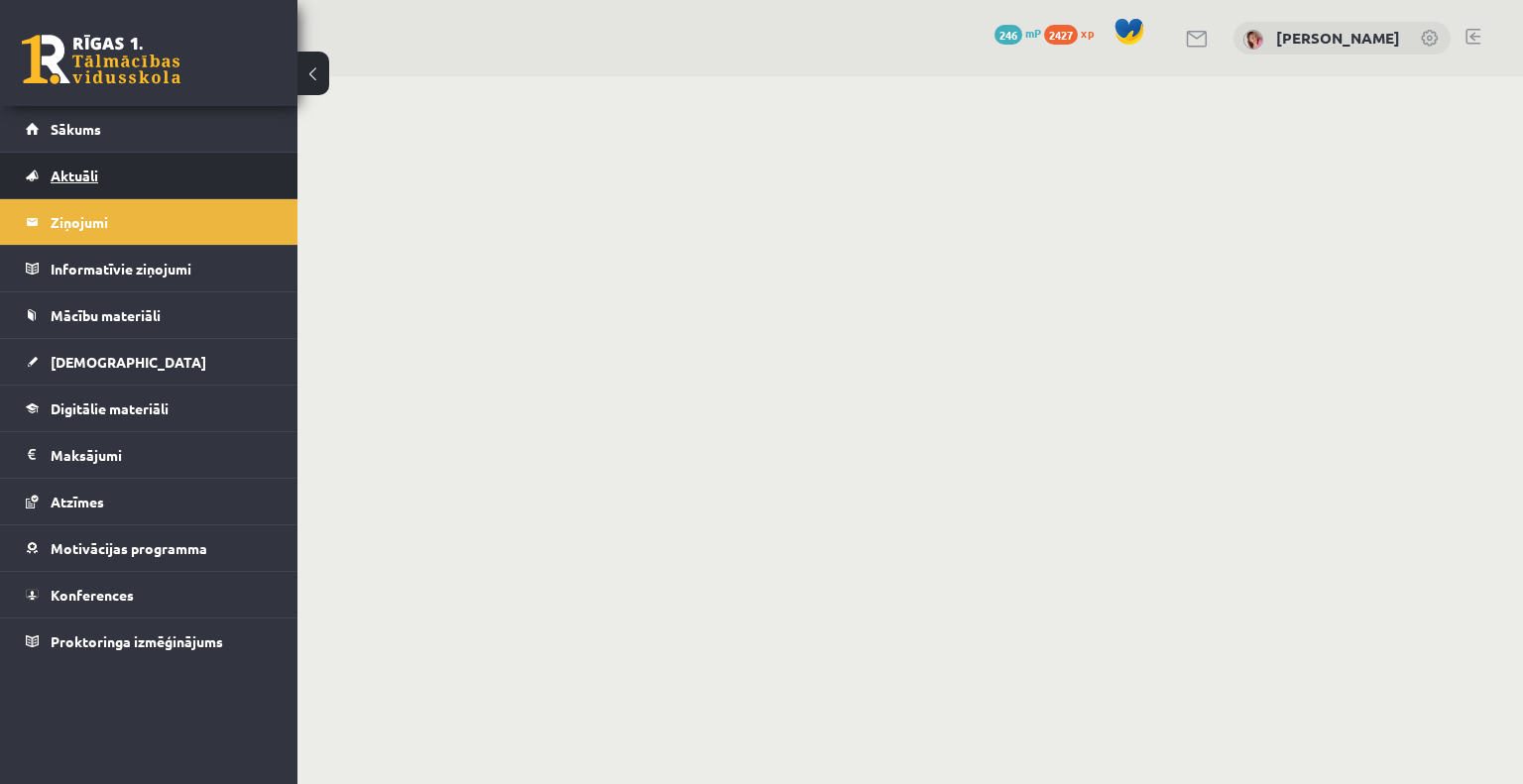click on "Aktuāli" at bounding box center (149, 175) 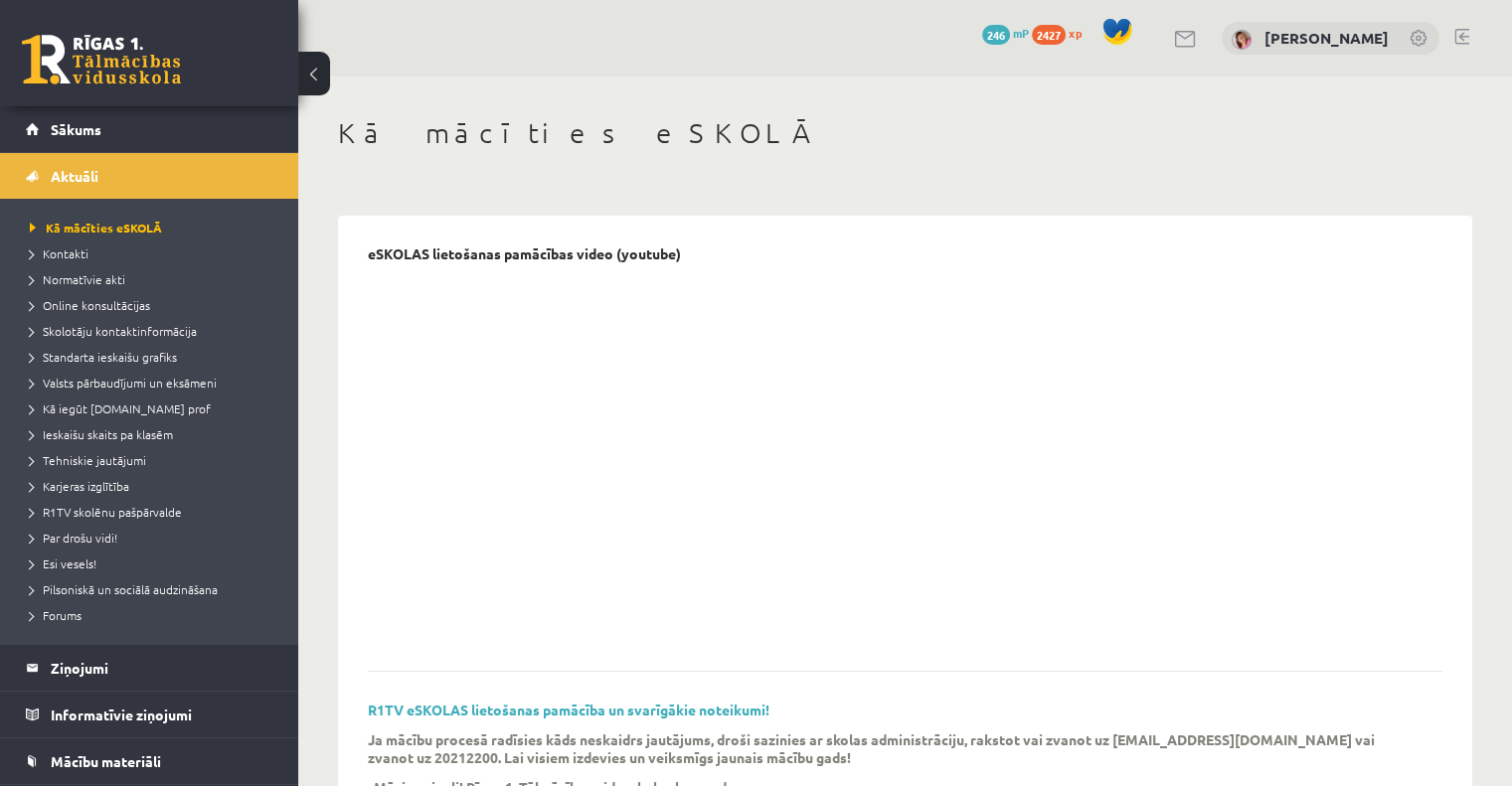 click on "Valsts pārbaudījumi un eksāmeni" at bounding box center (154, 383) 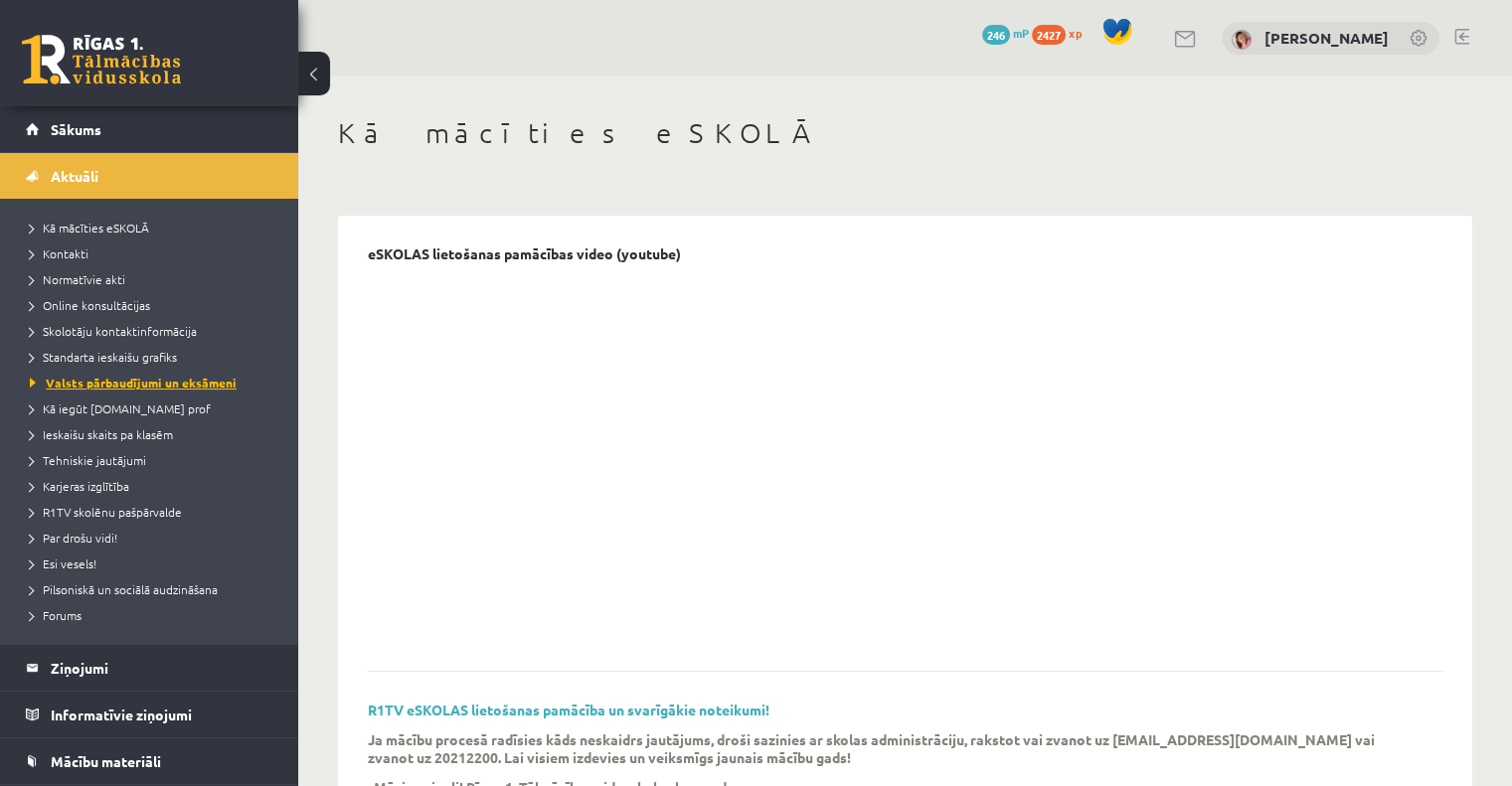 click on "Valsts pārbaudījumi un eksāmeni" at bounding box center [133, 383] 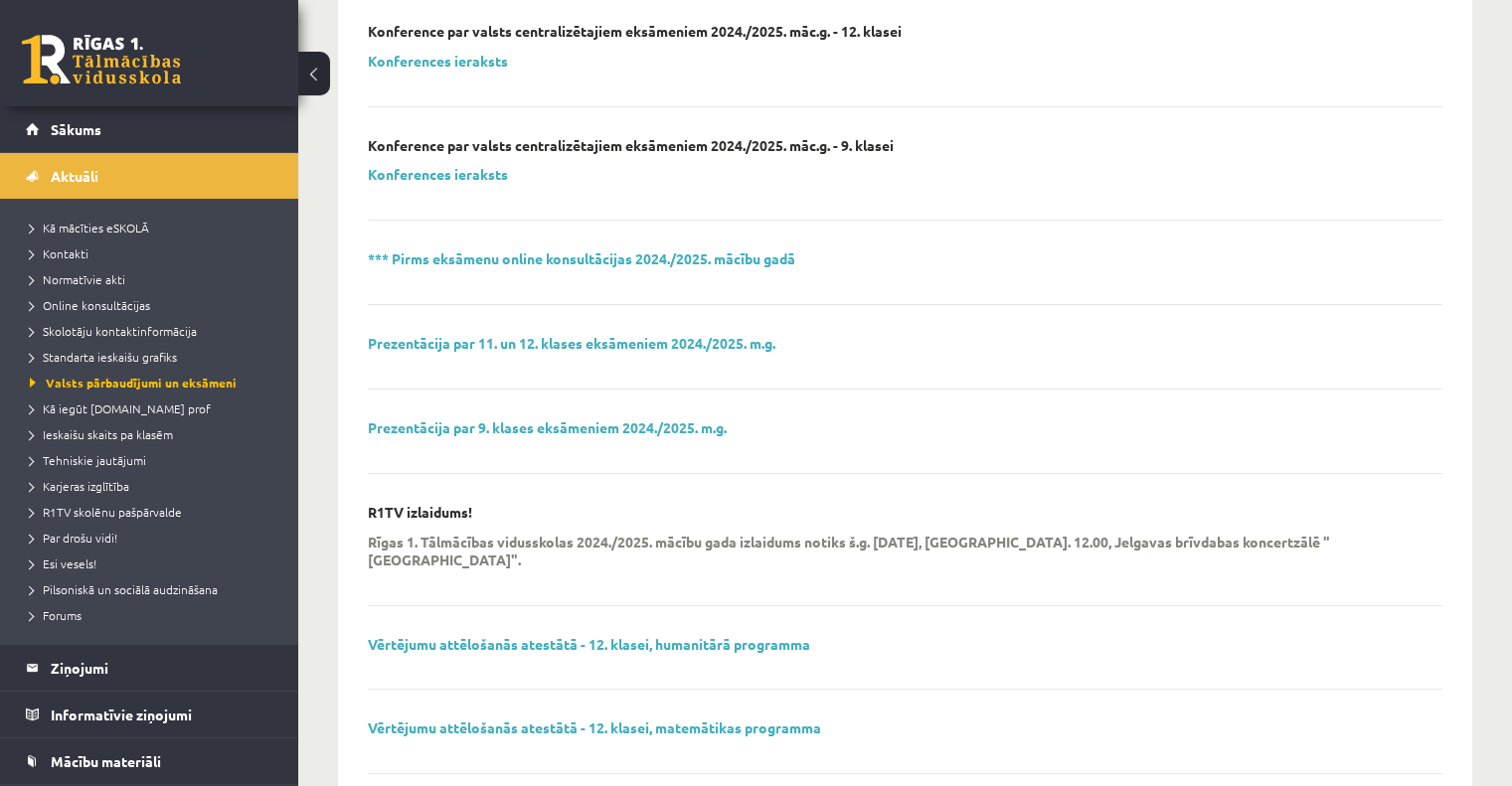 scroll, scrollTop: 631, scrollLeft: 0, axis: vertical 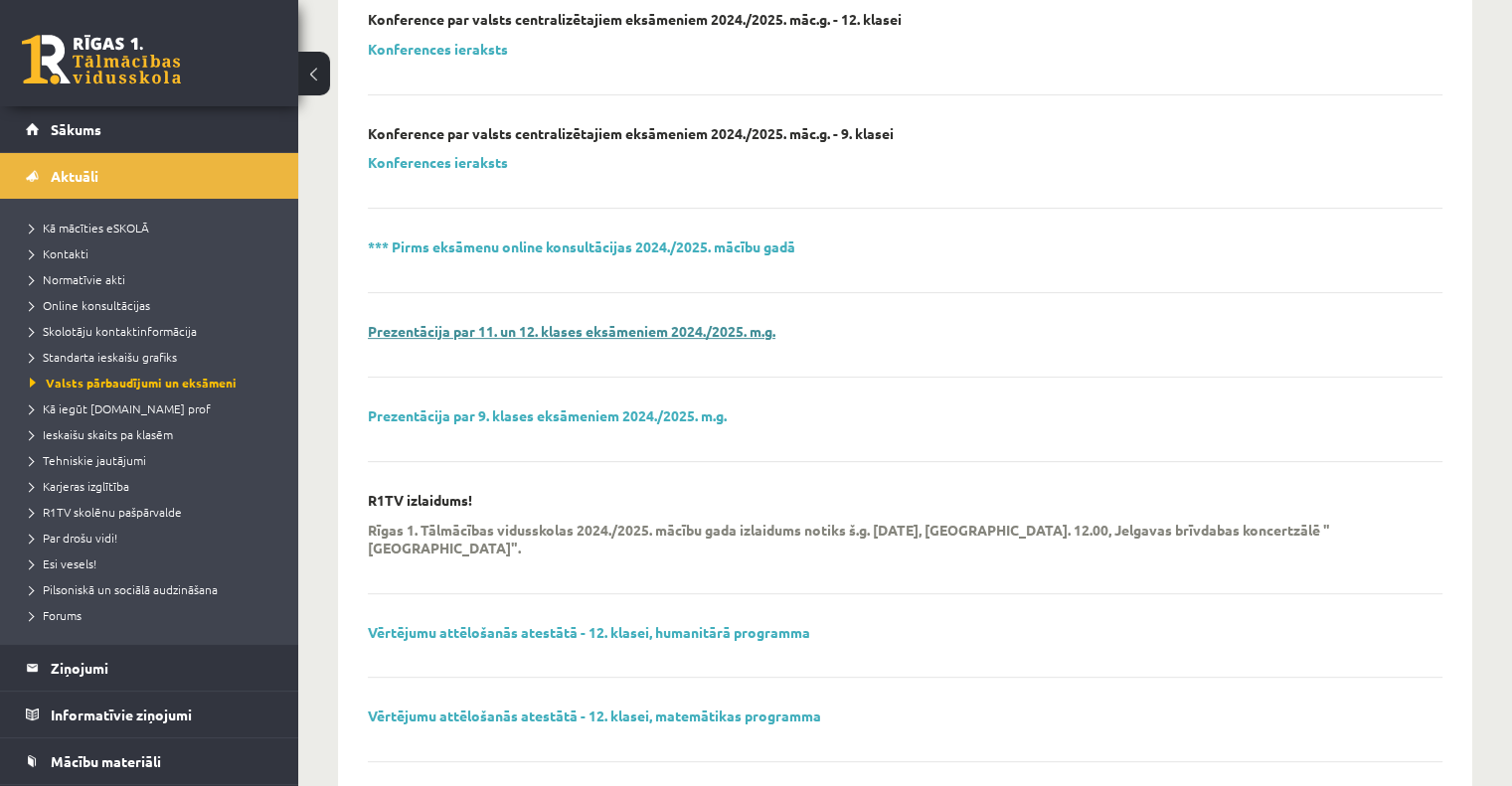 click on "Prezentācija par 11. un 12. klases eksāmeniem 2024./2025. m.g." at bounding box center (572, 331) 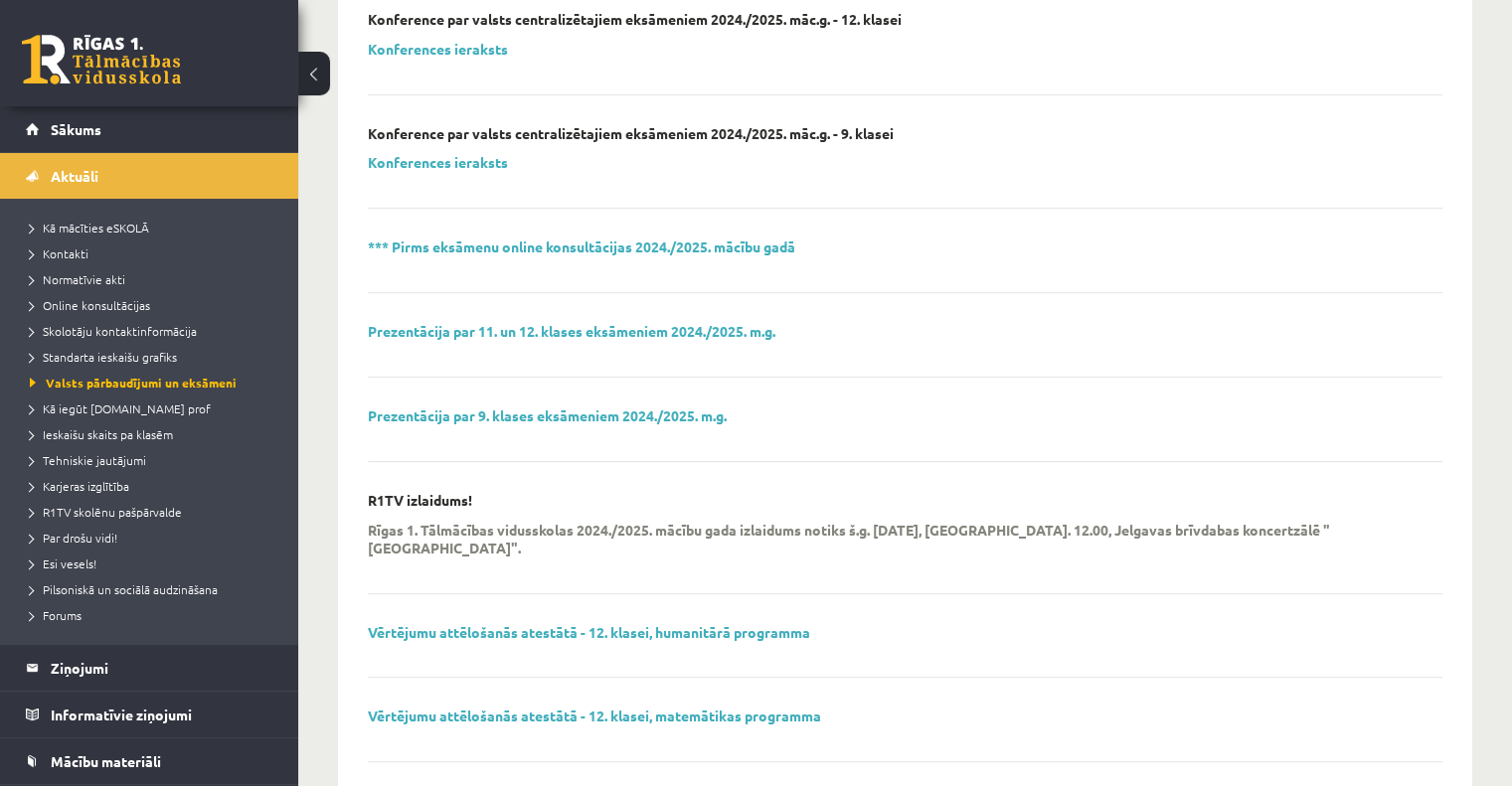 scroll, scrollTop: 714, scrollLeft: 0, axis: vertical 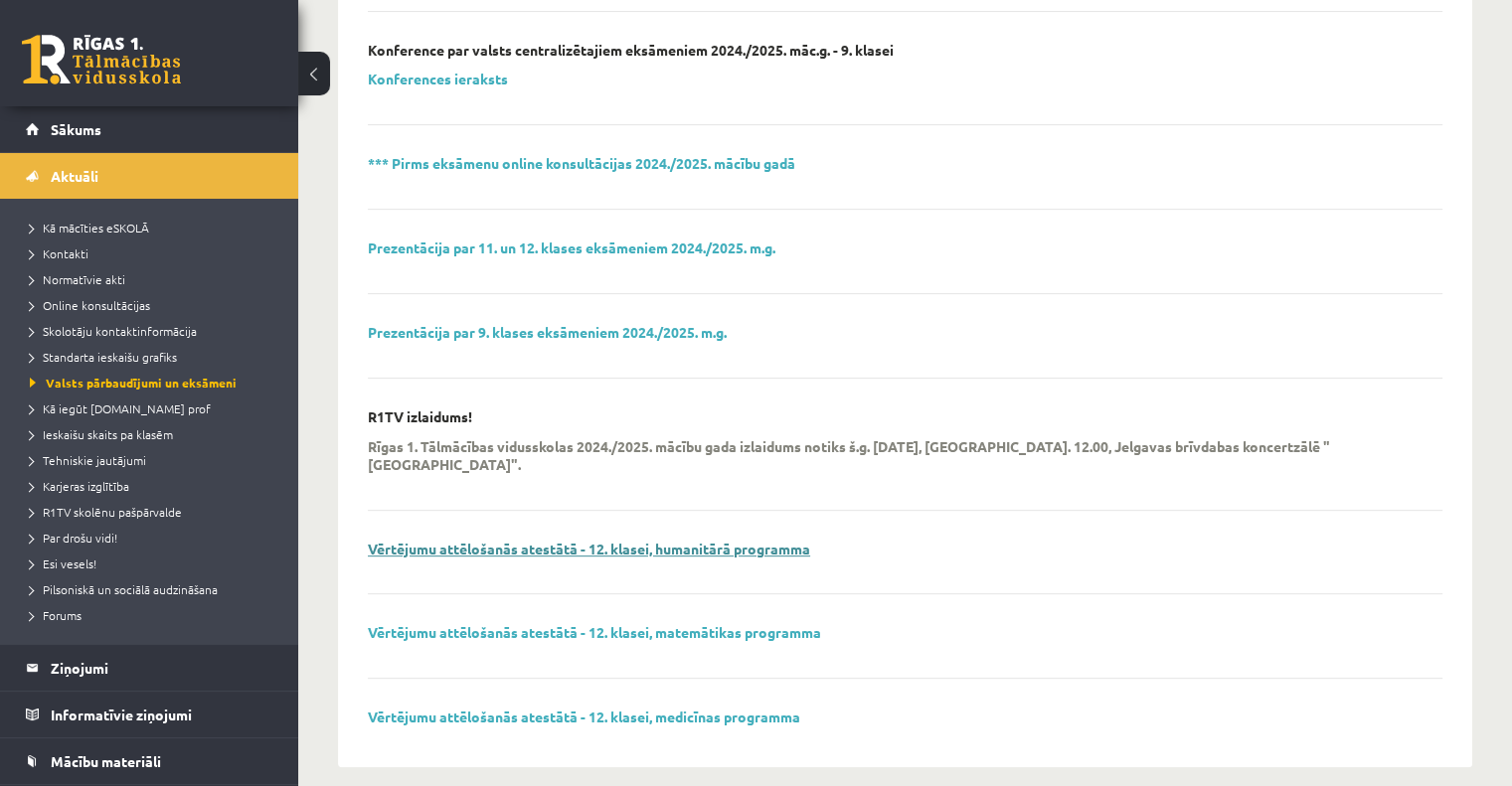 click on "Vērtējumu attēlošanās atestātā - 12. klasei, humanitārā programma" at bounding box center [588, 549] 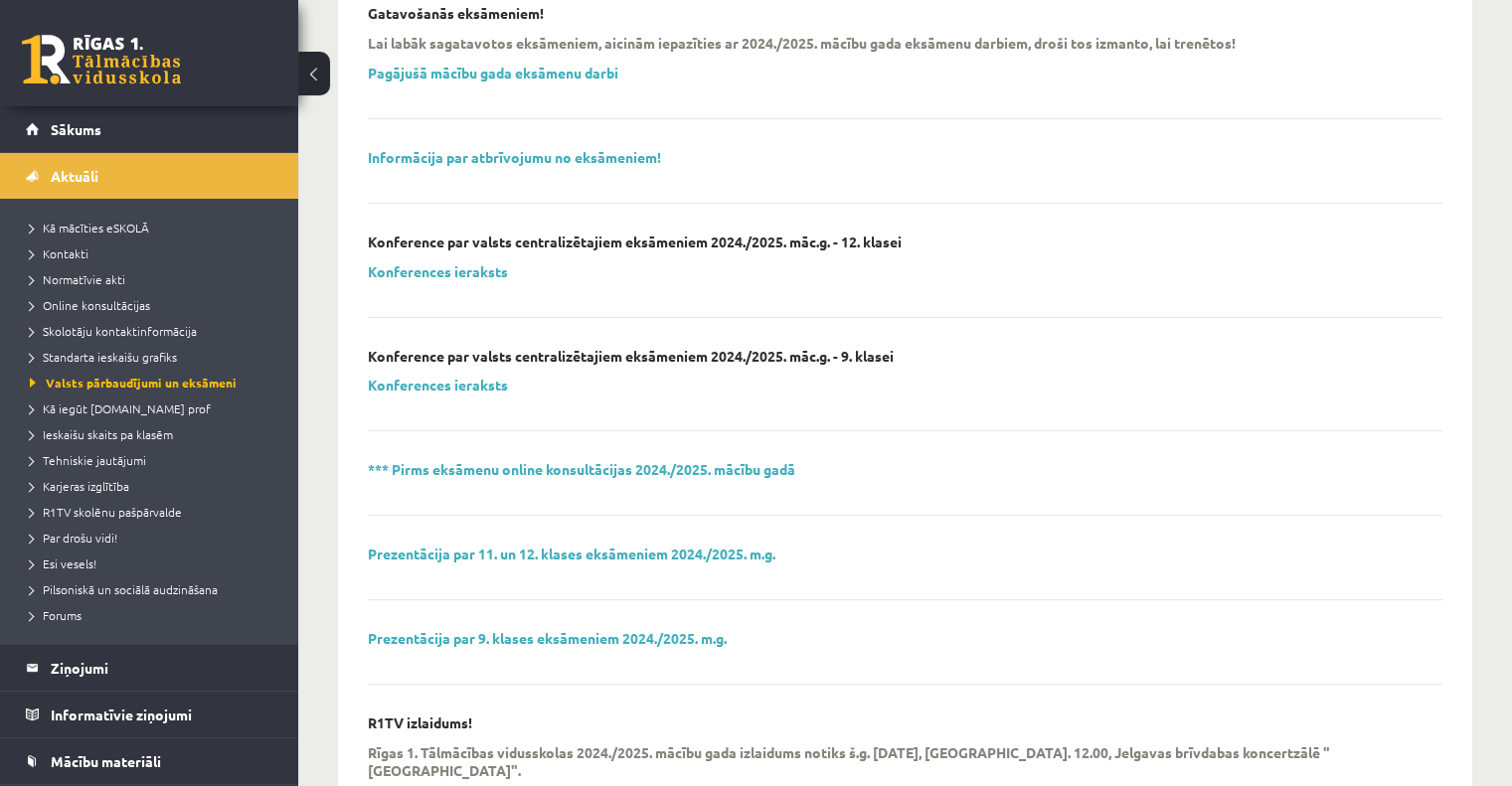scroll, scrollTop: 0, scrollLeft: 0, axis: both 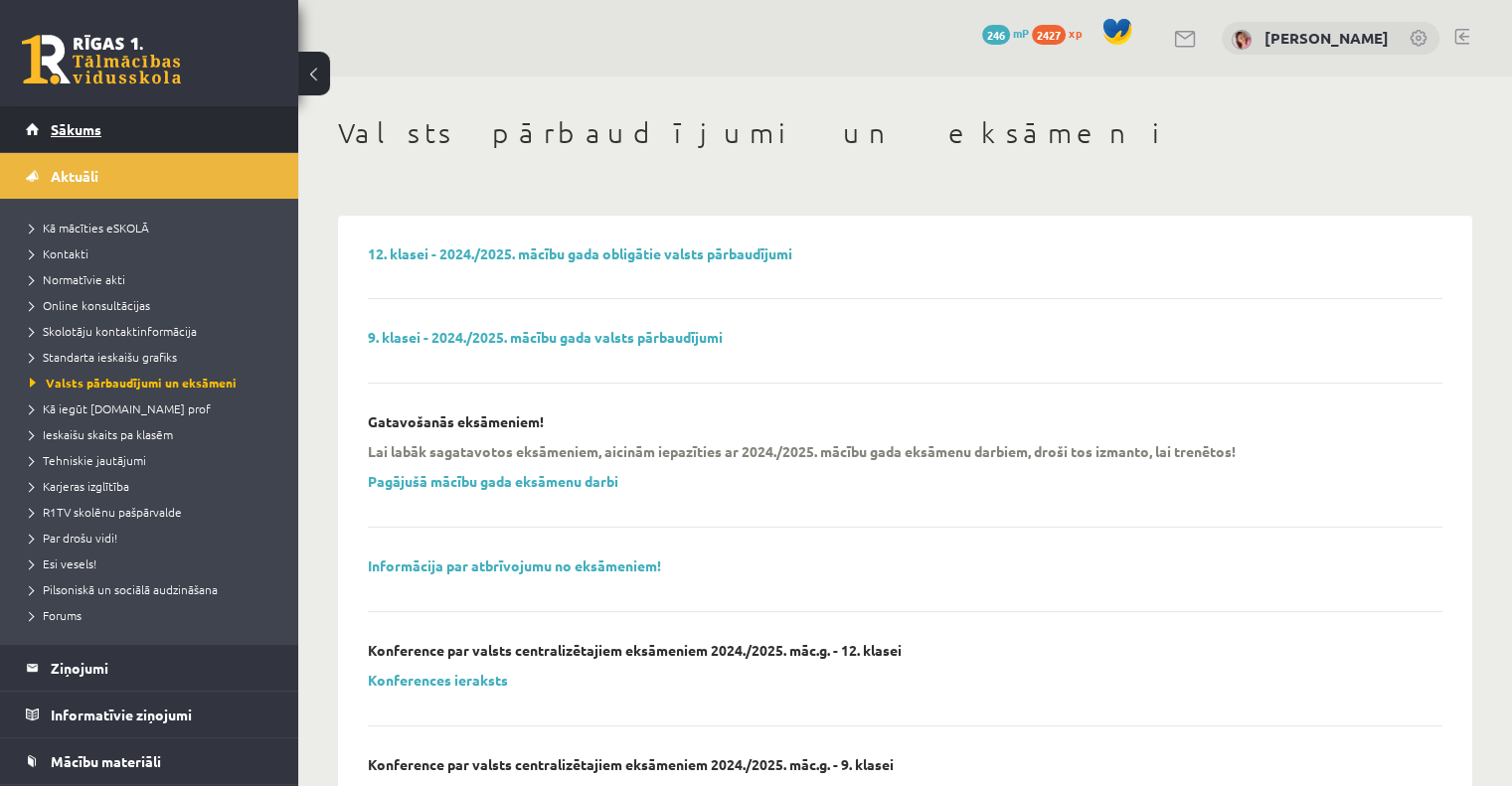 click on "Sākums" at bounding box center [149, 129] 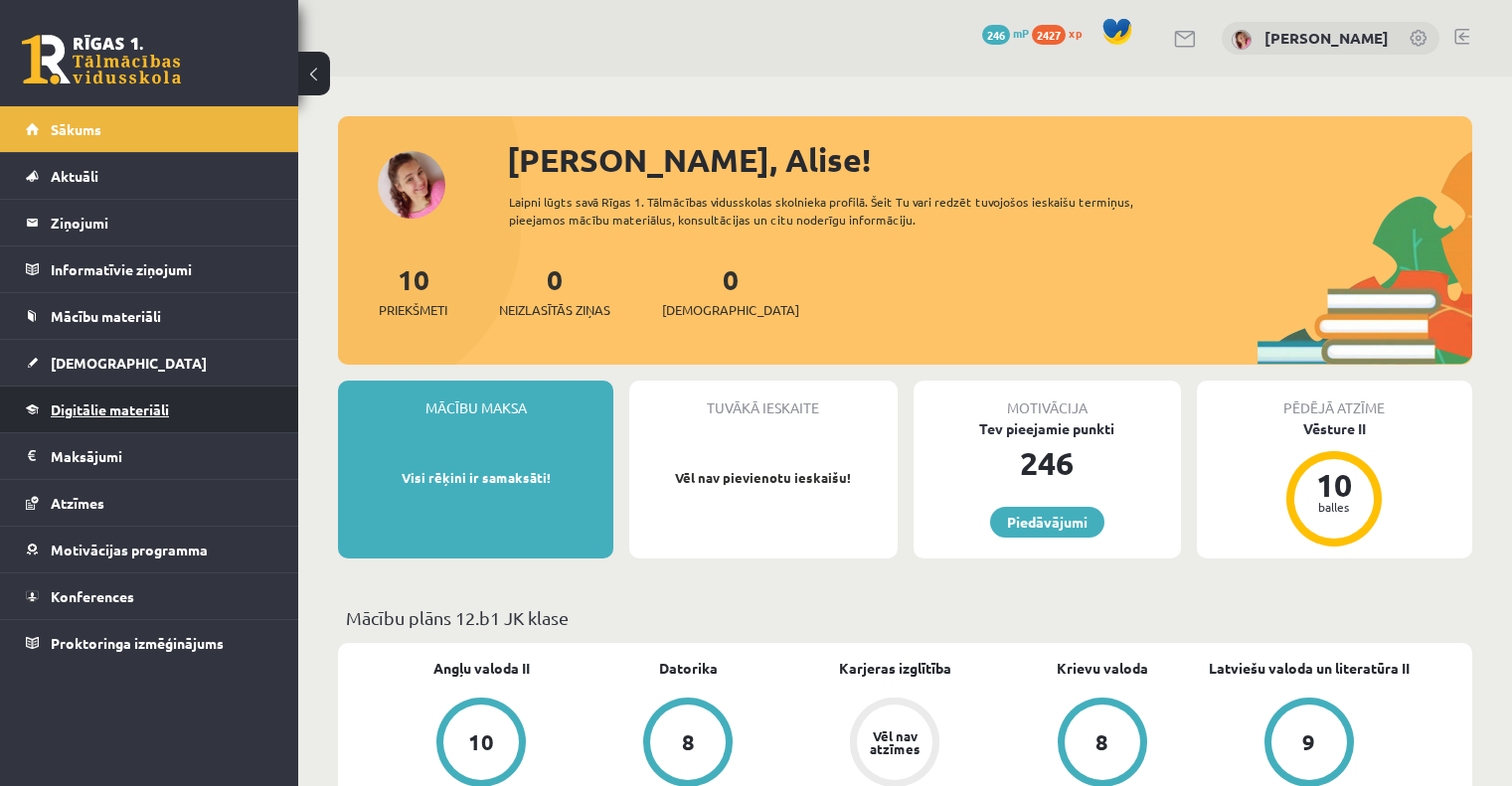 scroll, scrollTop: 0, scrollLeft: 0, axis: both 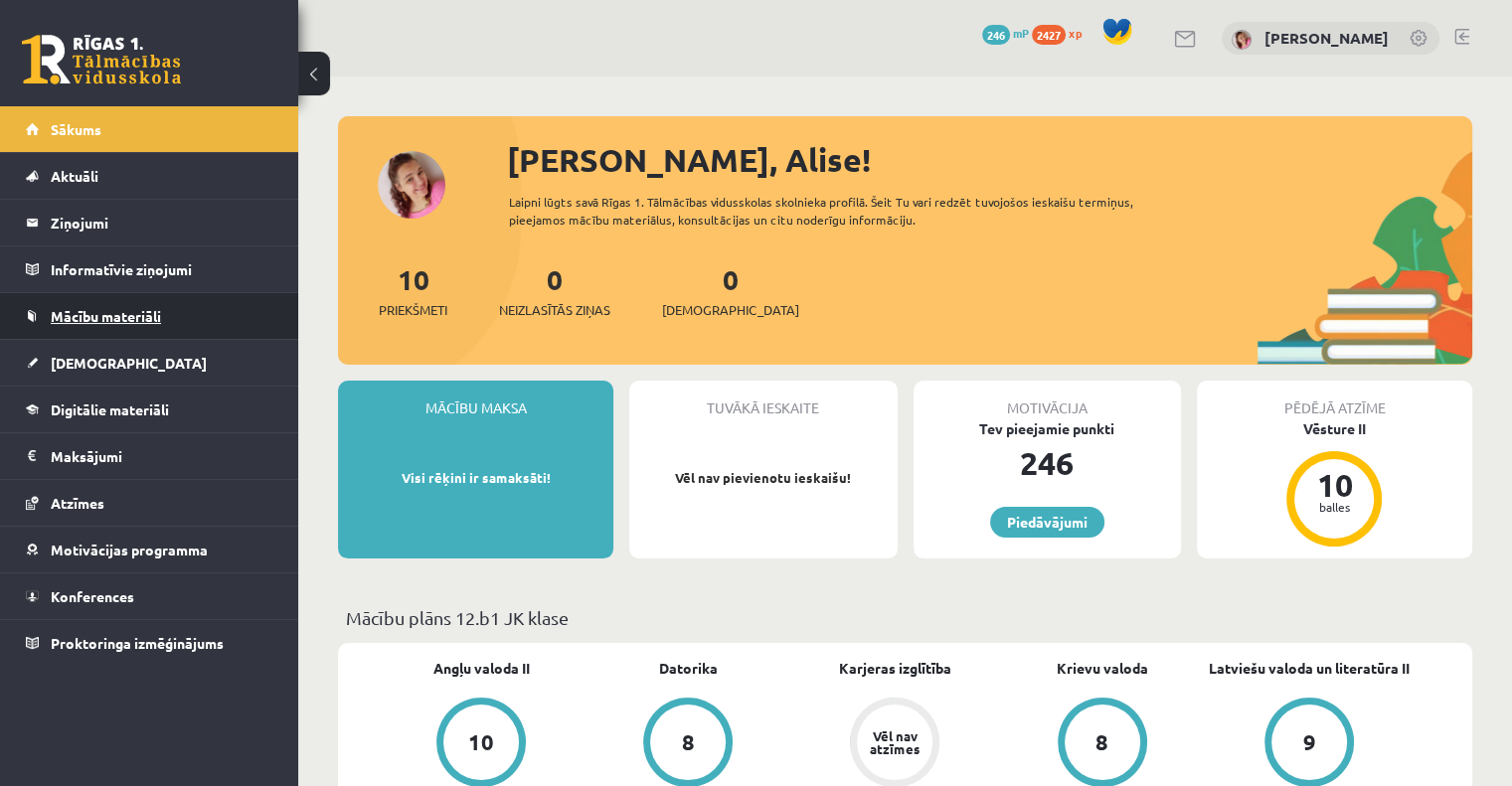 click on "Mācību materiāli" at bounding box center (105, 316) 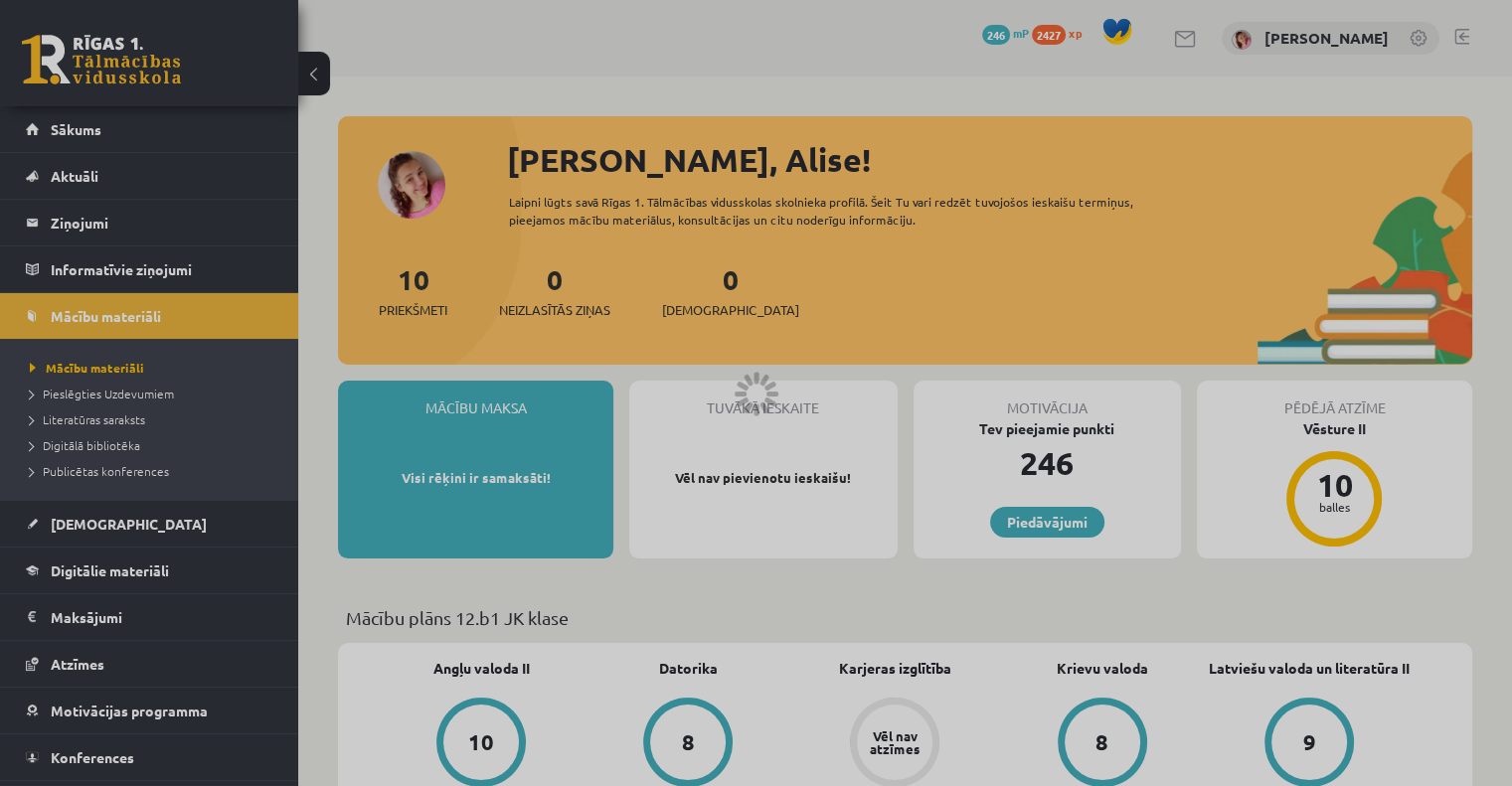 click at bounding box center (756, 393) 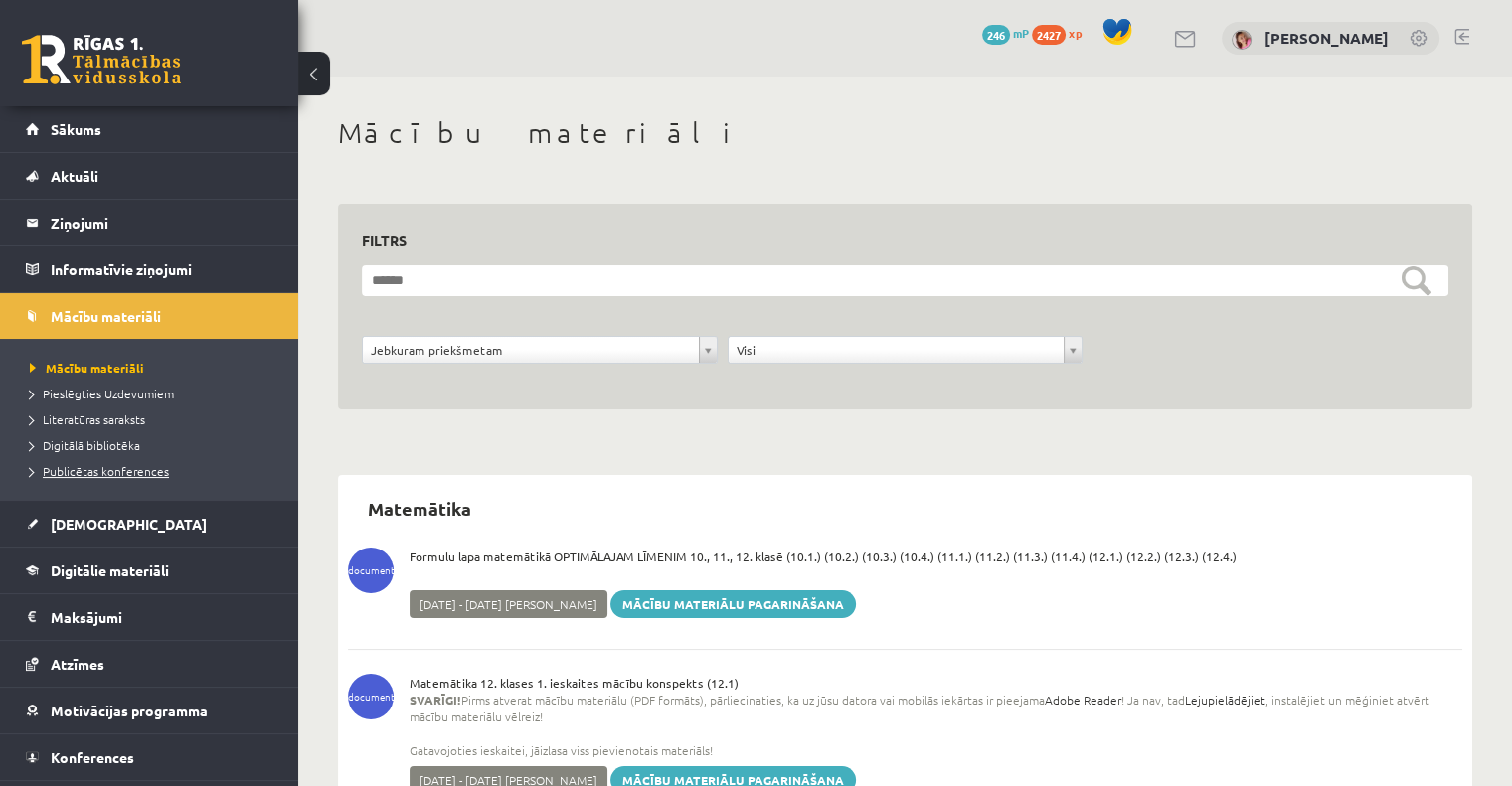 click on "Publicētas konferences" at bounding box center (99, 471) 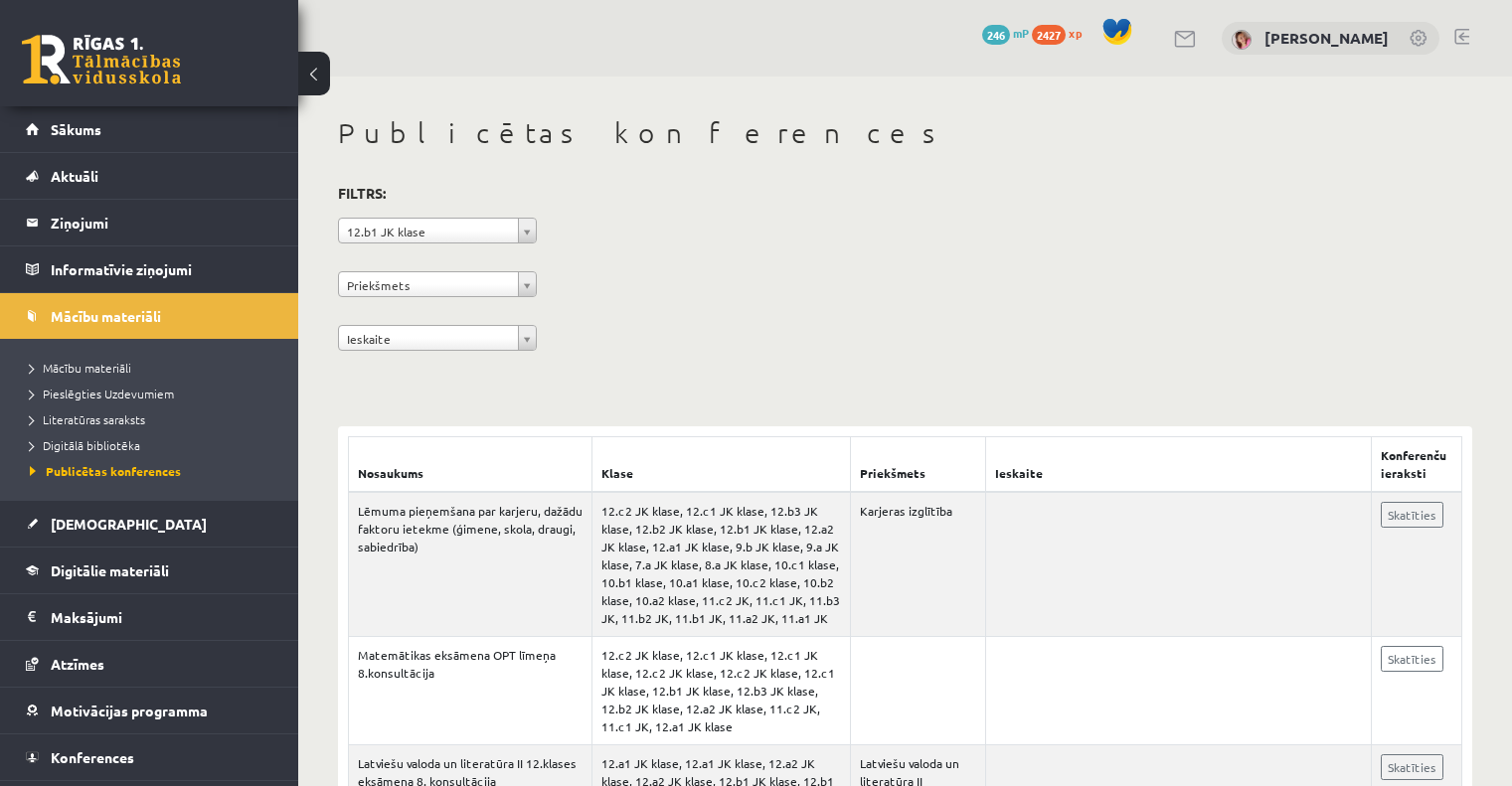 scroll, scrollTop: 0, scrollLeft: 0, axis: both 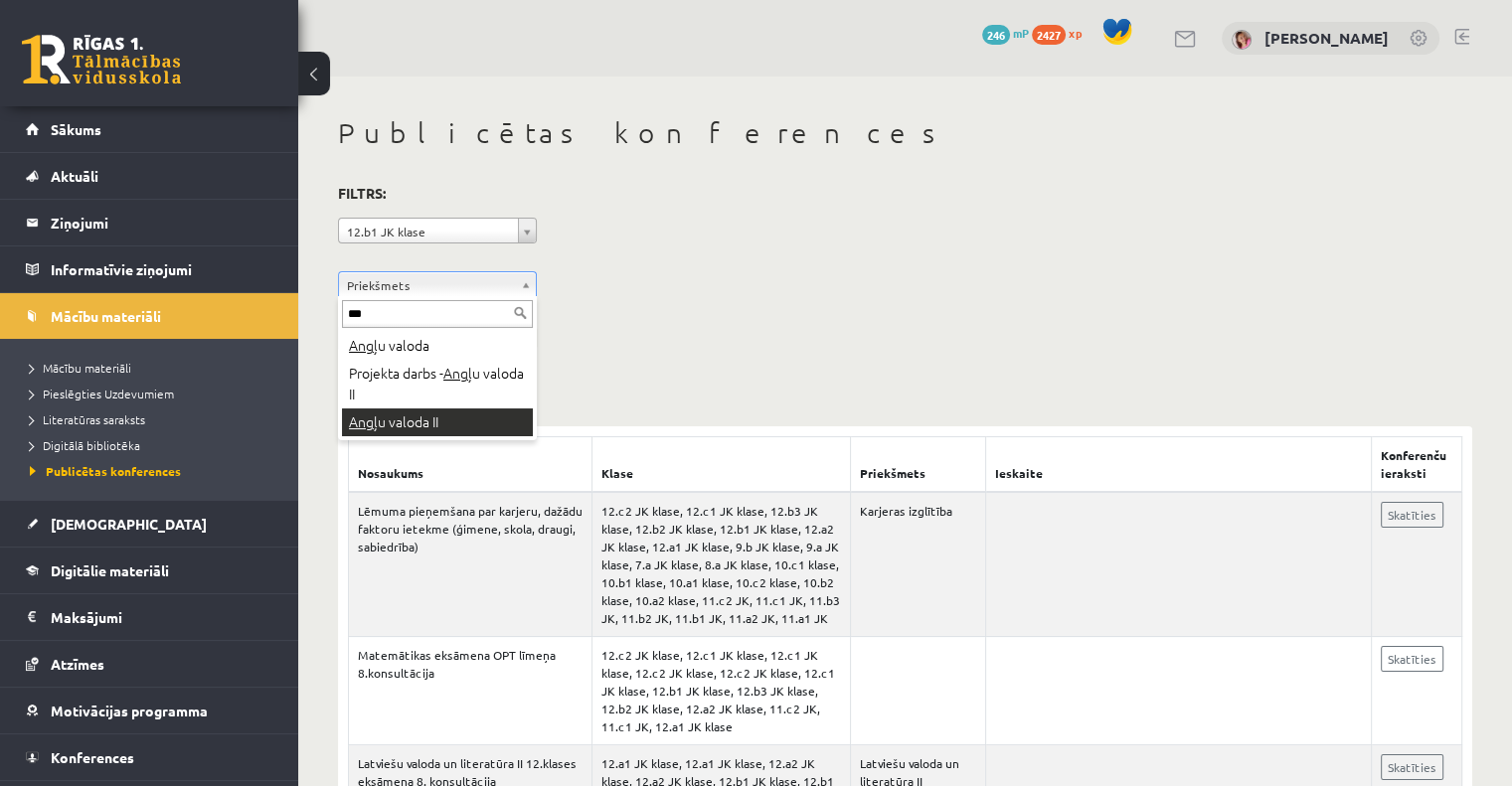 type on "***" 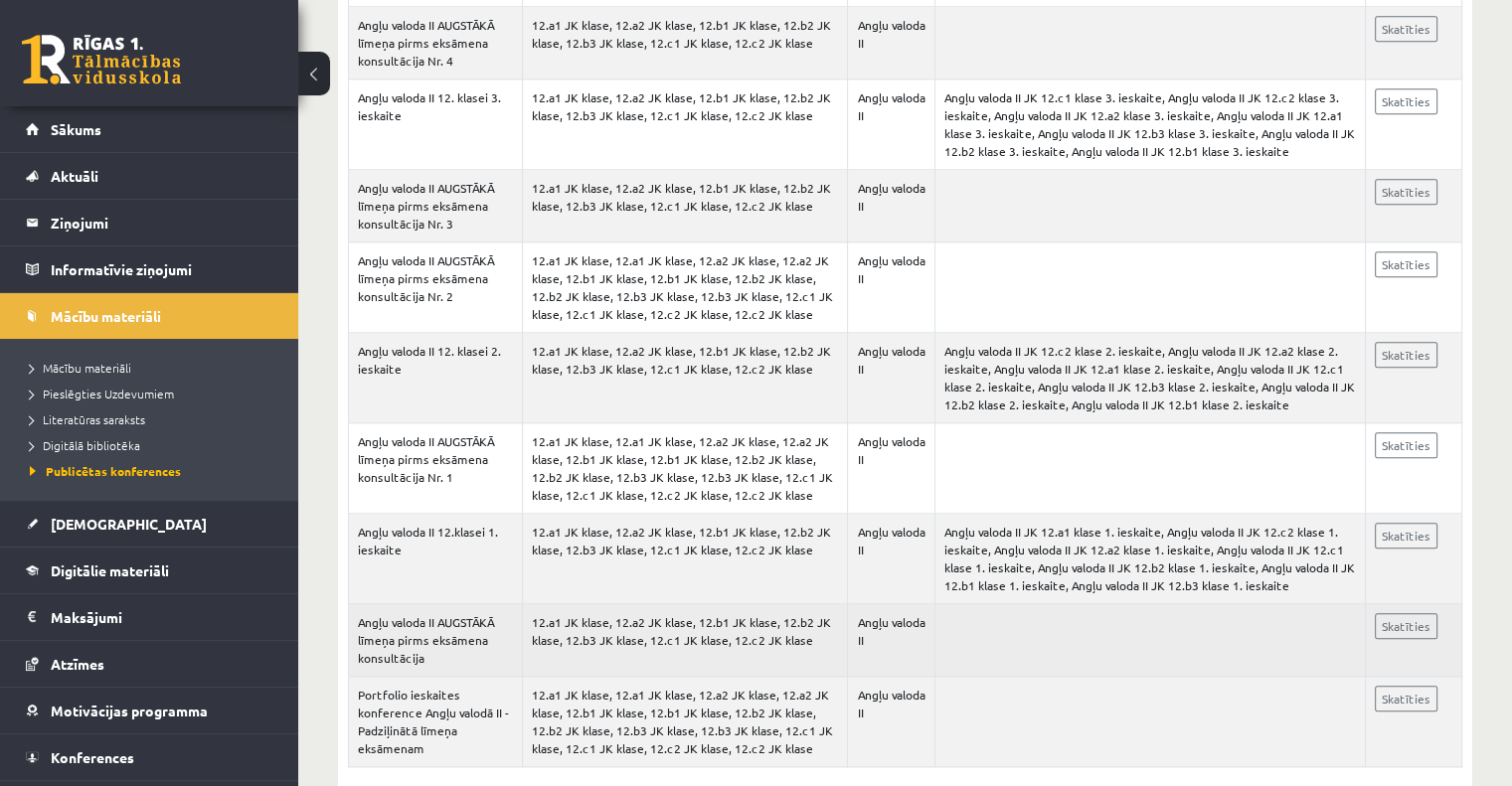 scroll, scrollTop: 1910, scrollLeft: 0, axis: vertical 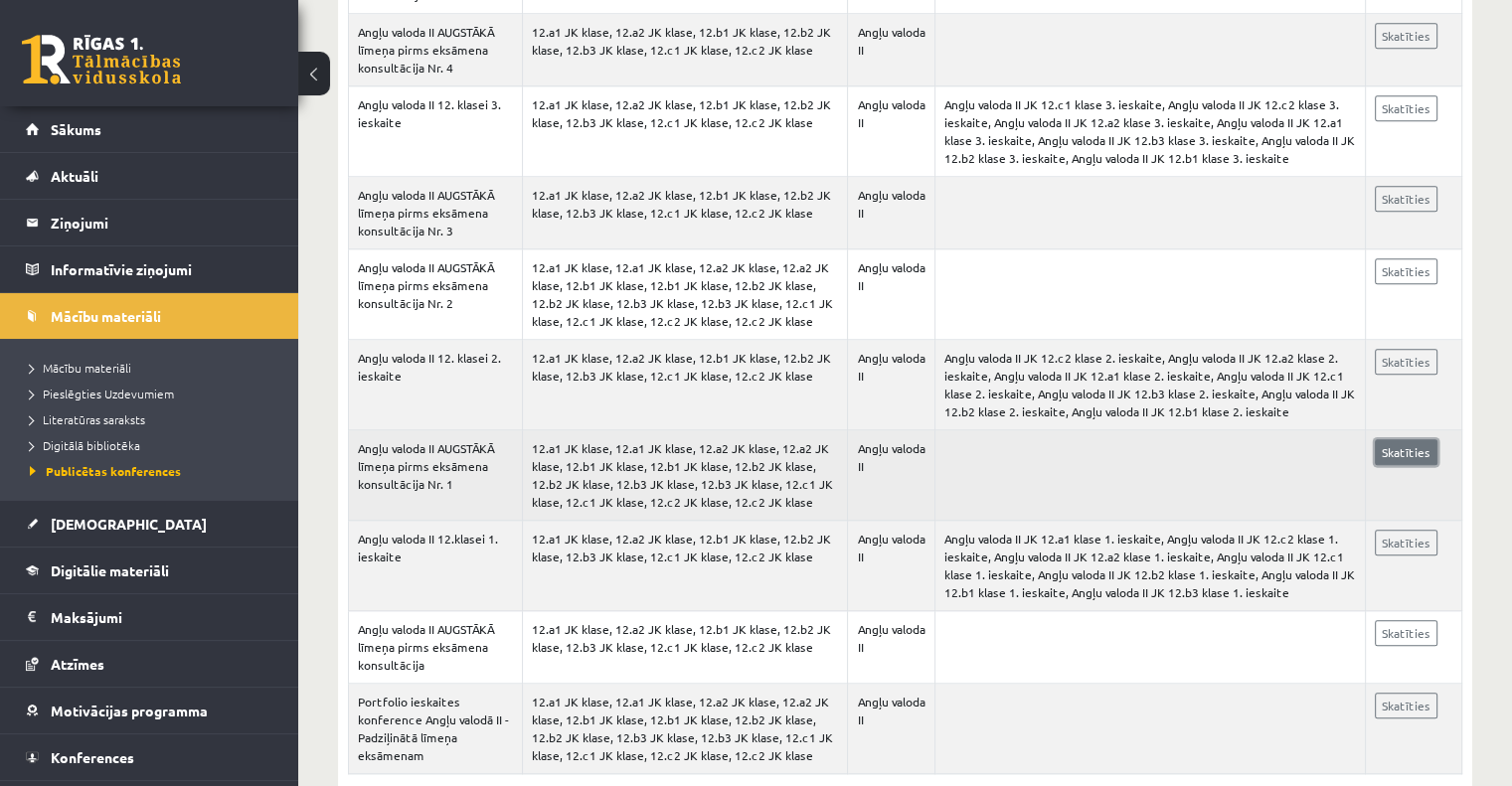 click on "Skatīties" at bounding box center [1406, 452] 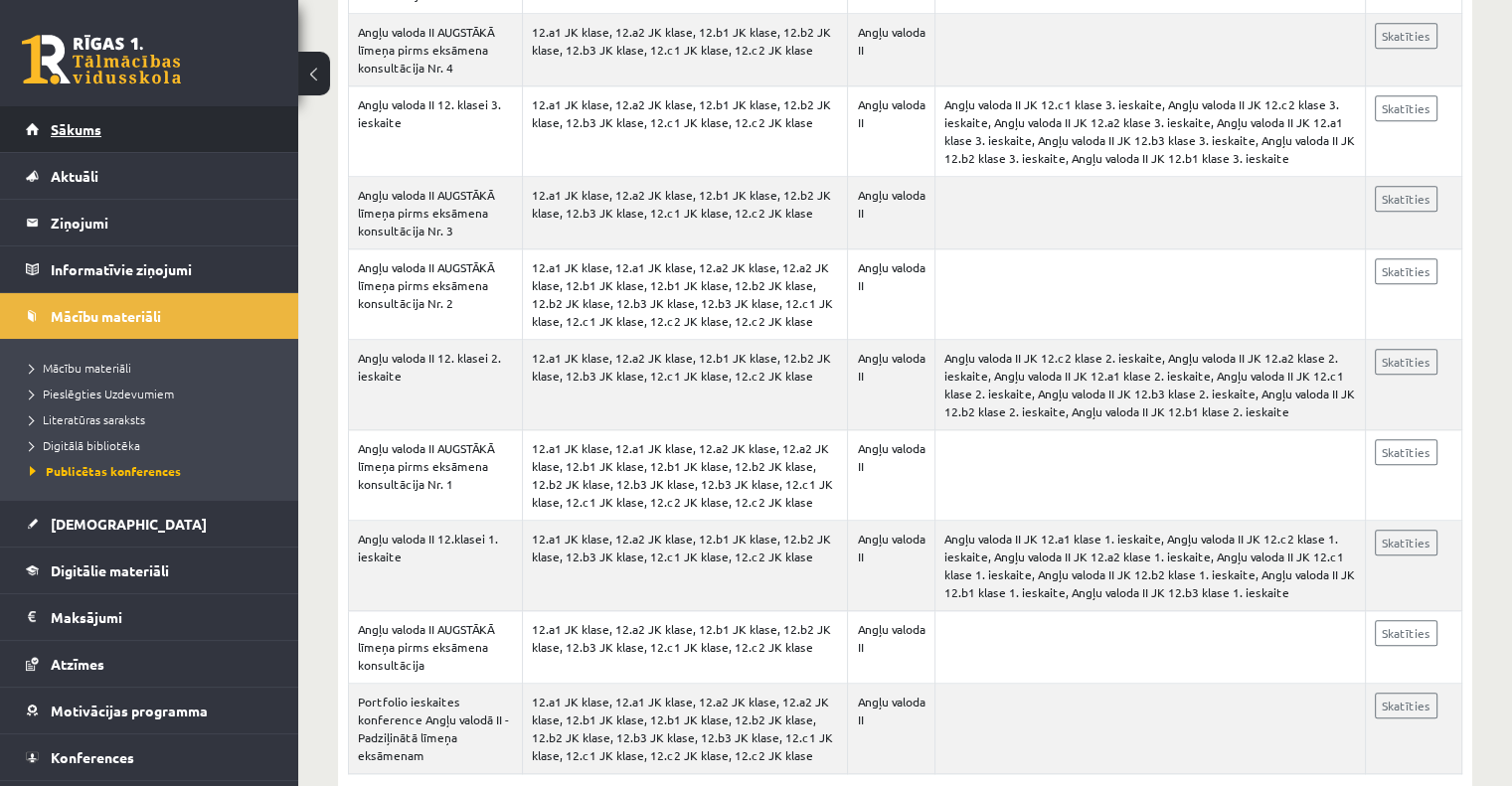click on "Sākums" at bounding box center [149, 129] 